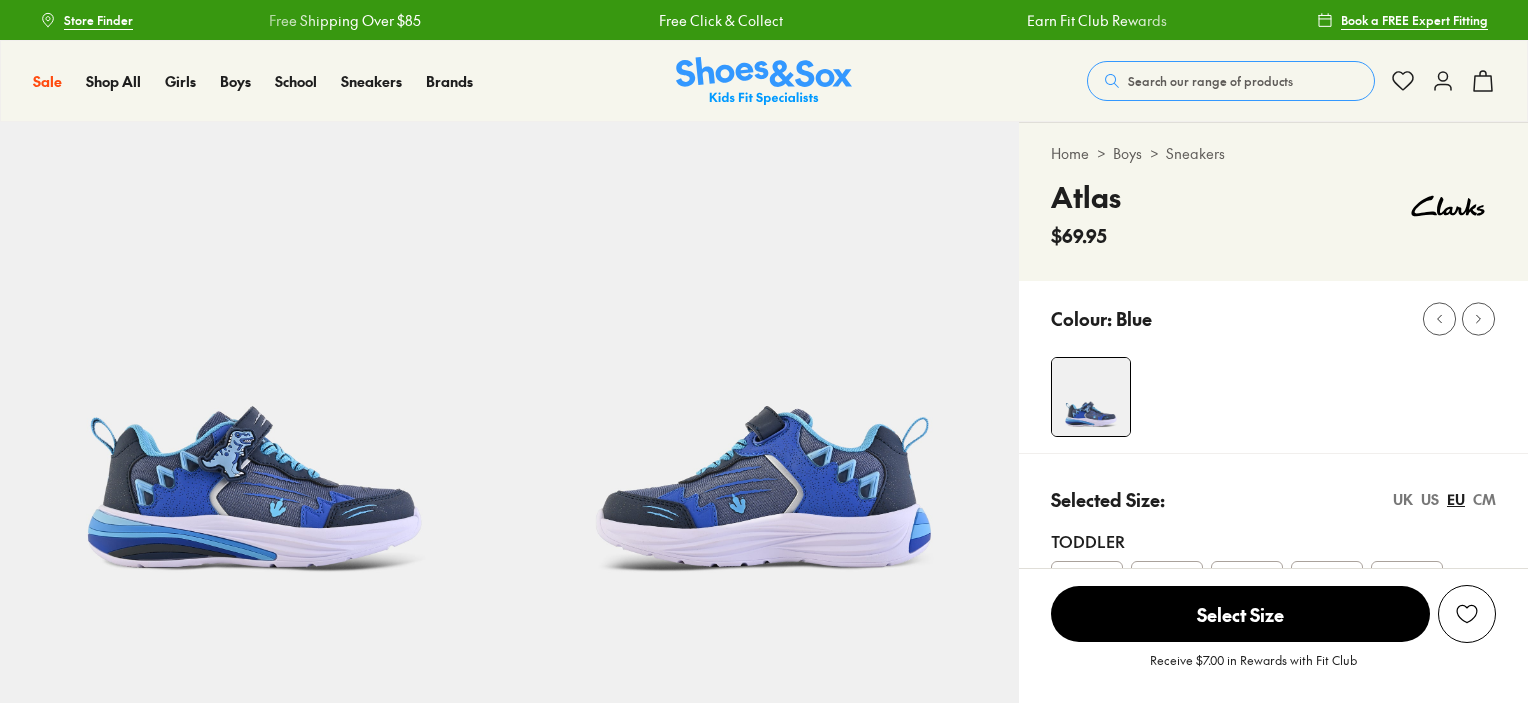 scroll, scrollTop: 0, scrollLeft: 0, axis: both 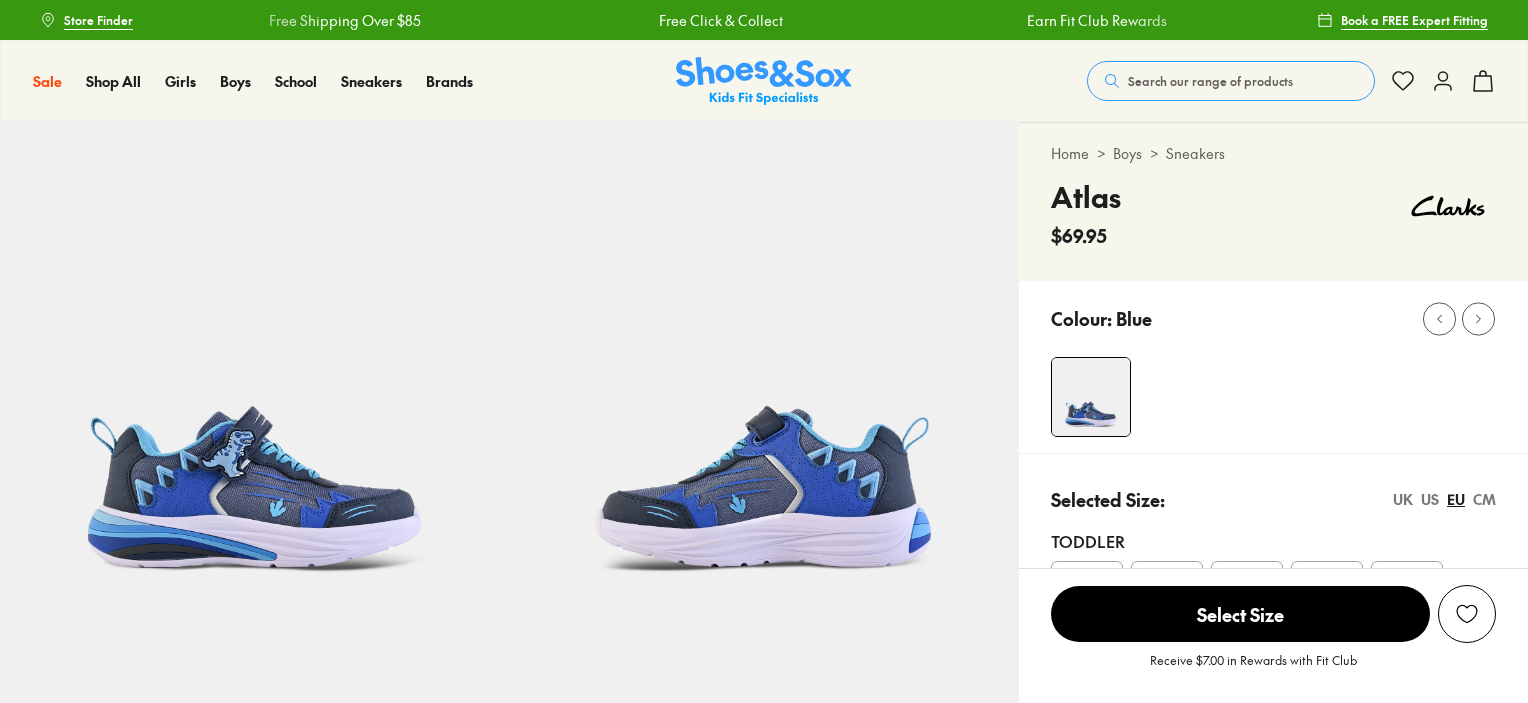 select on "*" 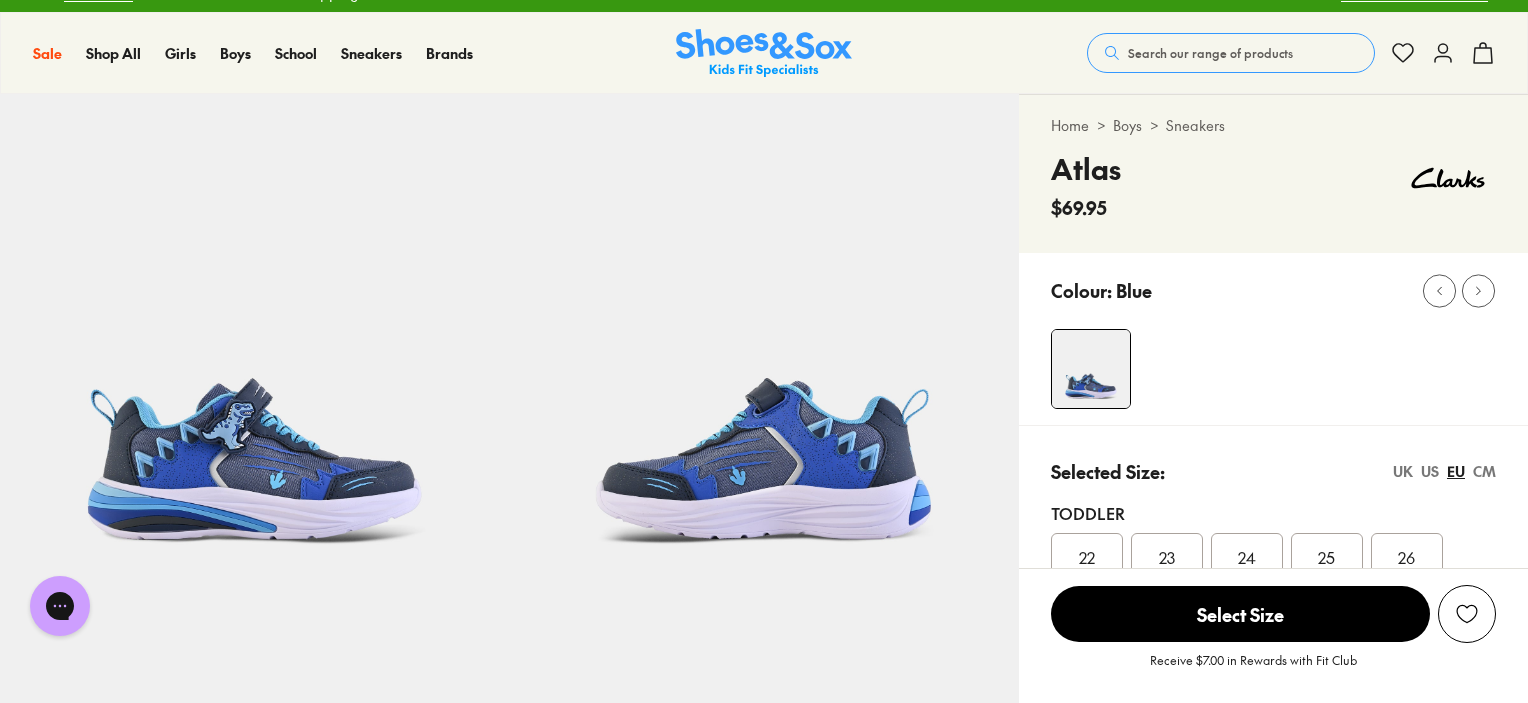 scroll, scrollTop: 0, scrollLeft: 0, axis: both 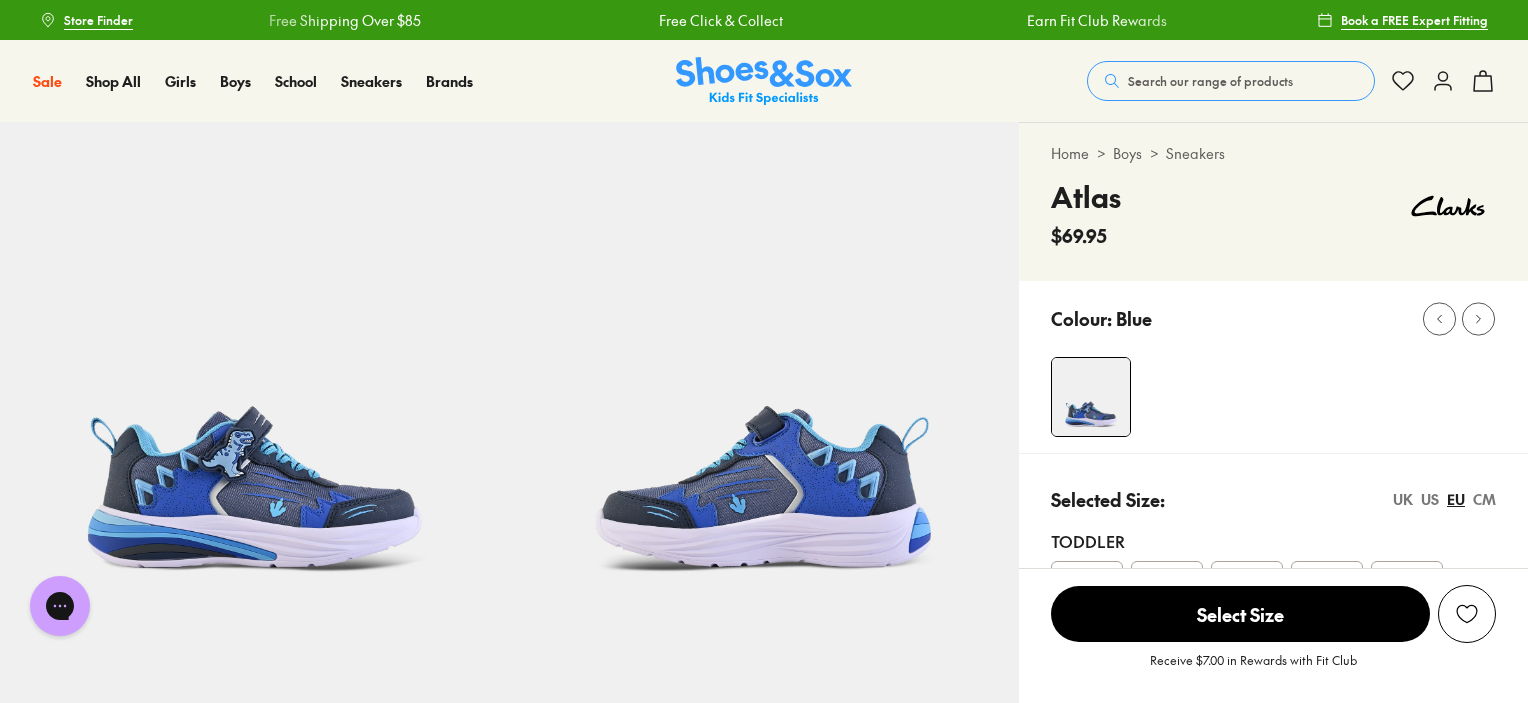 click on "Search our range of products" at bounding box center (1210, 81) 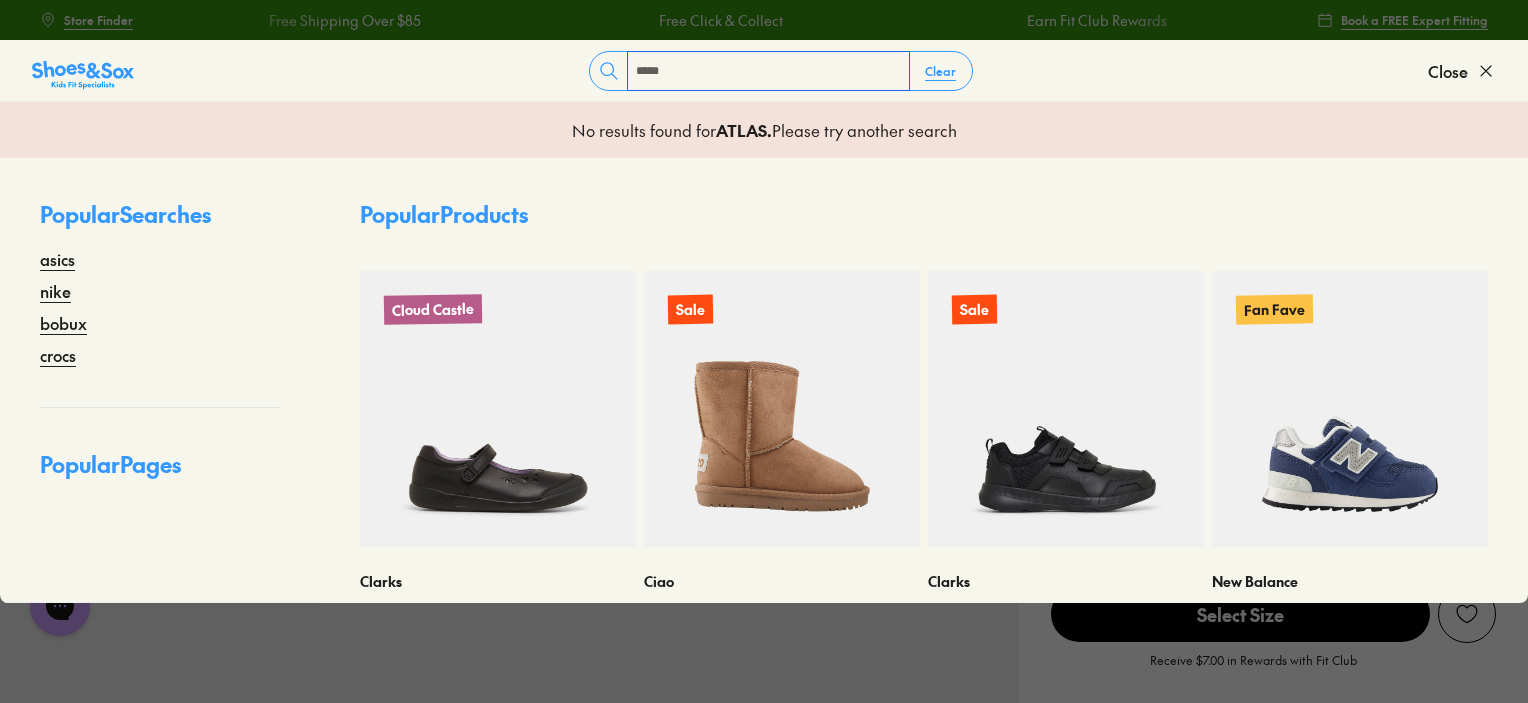 type on "*****" 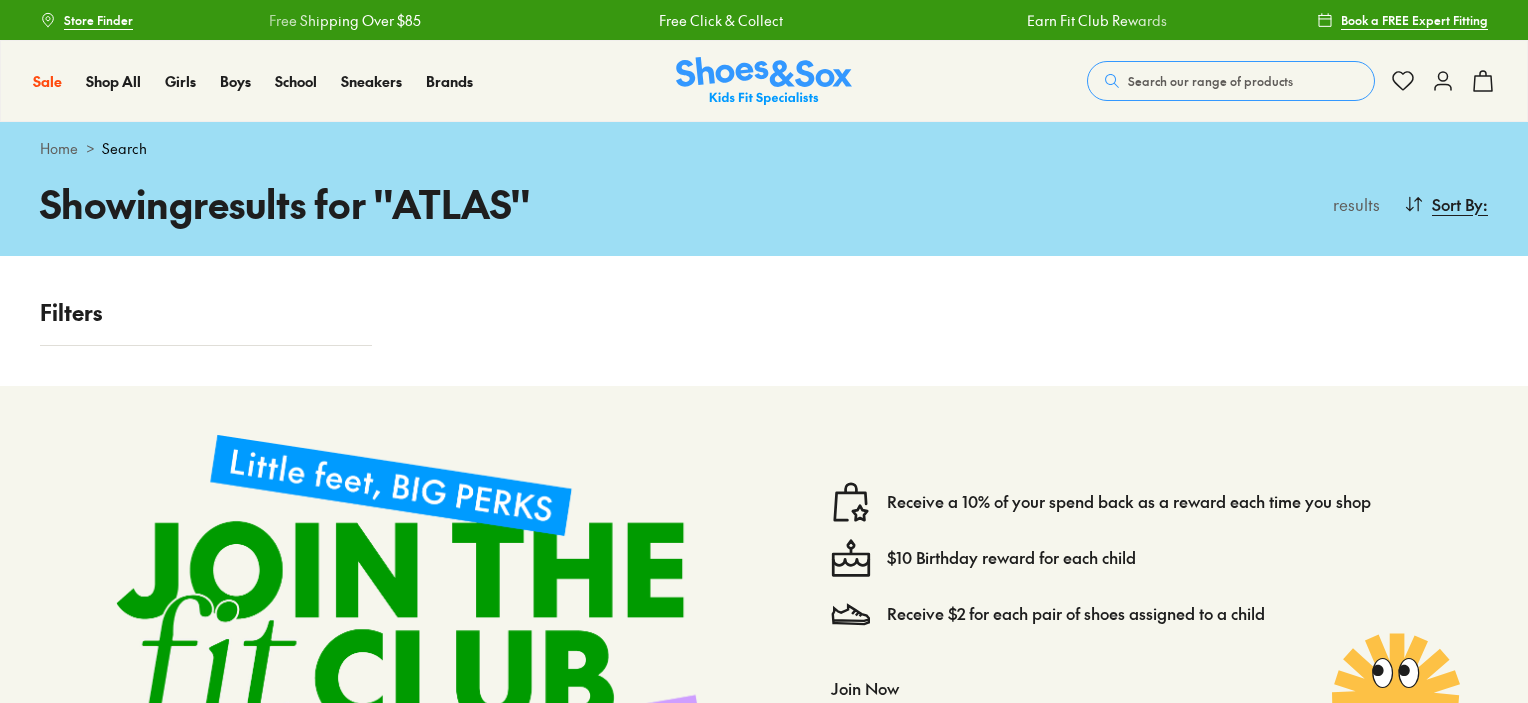 scroll, scrollTop: 0, scrollLeft: 0, axis: both 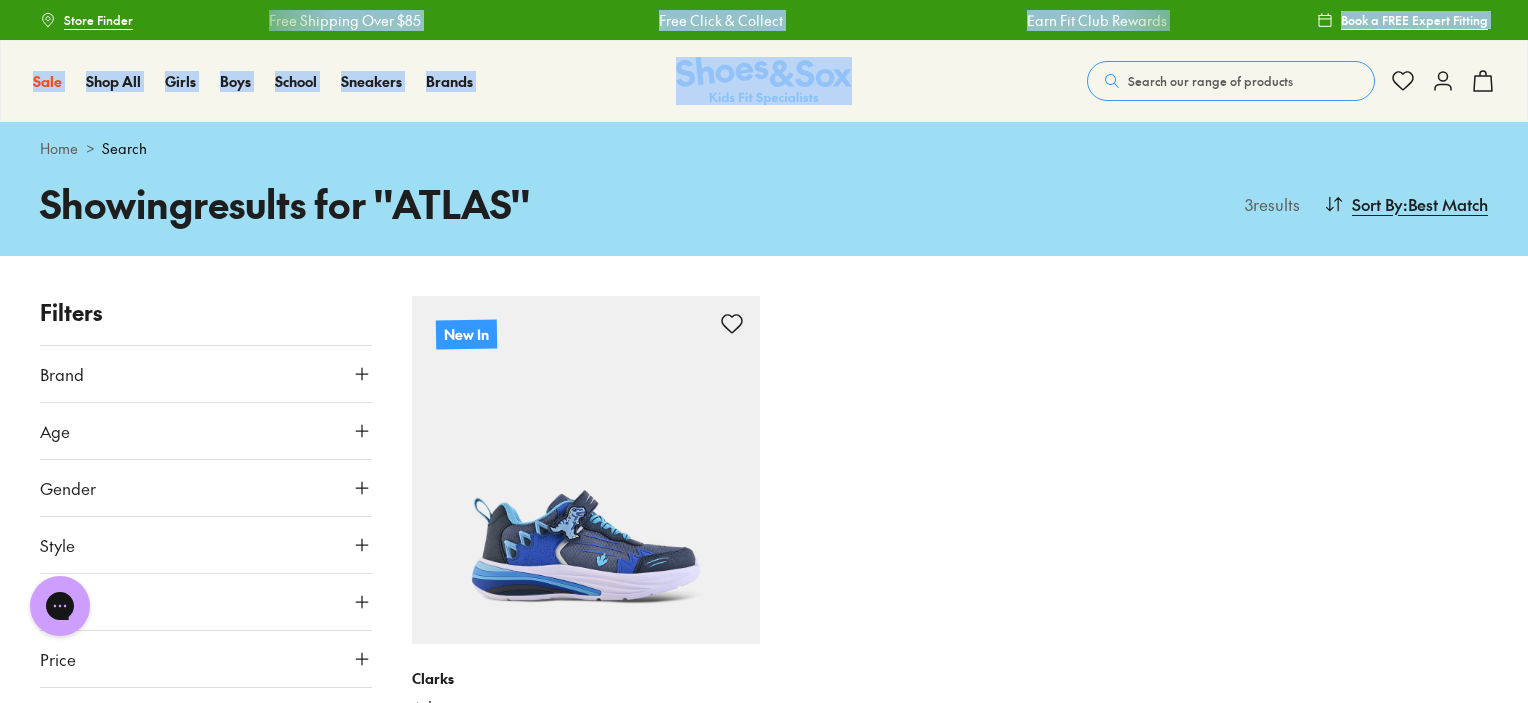 drag, startPoint x: 53, startPoint y: -121, endPoint x: 0, endPoint y: -121, distance: 53 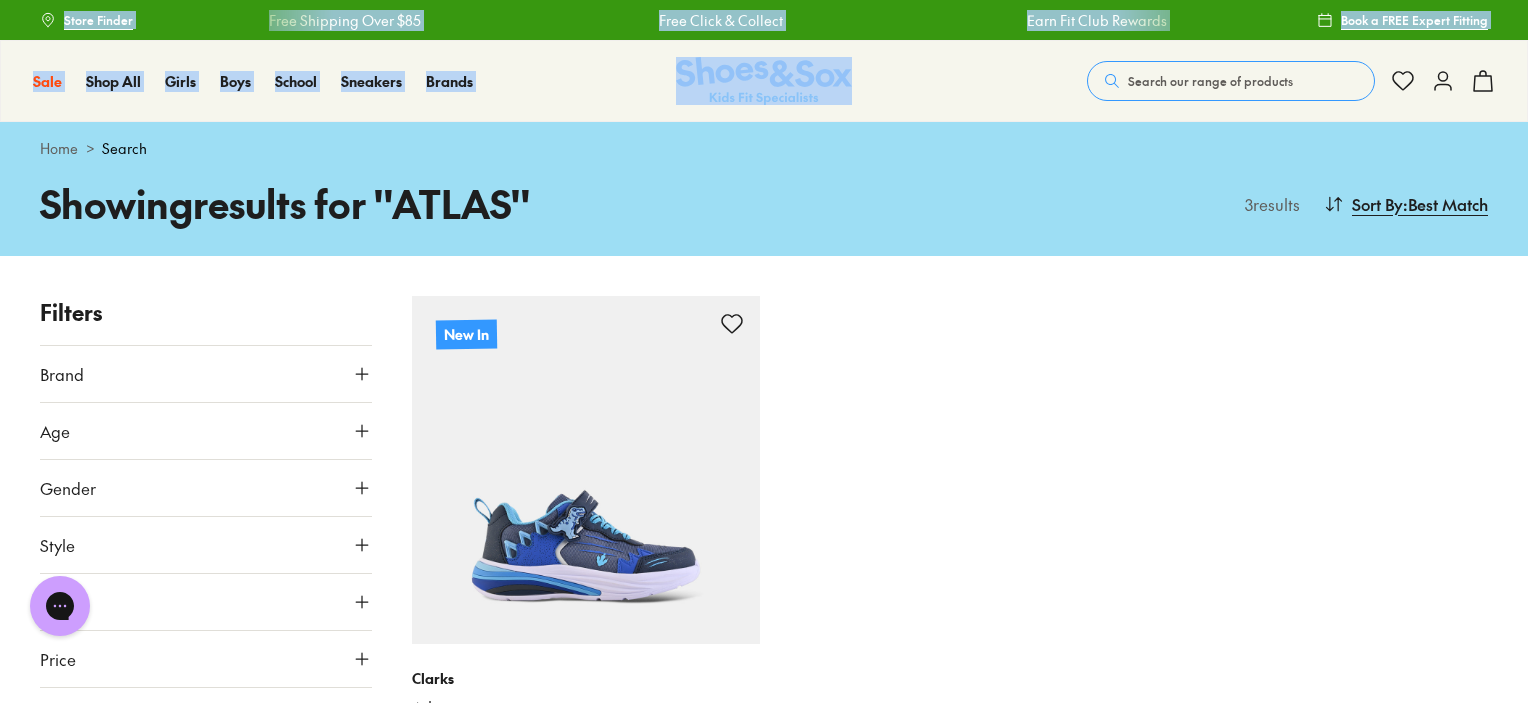 click on "Sale
Sale
Shop All
Mega School Sale
Up to 40% off Sale
25% Off Waterbottles
$5 Toys
Shop All Sale
Girls
Girls
Shop All
Sneakers
School
Sports" at bounding box center [764, 81] 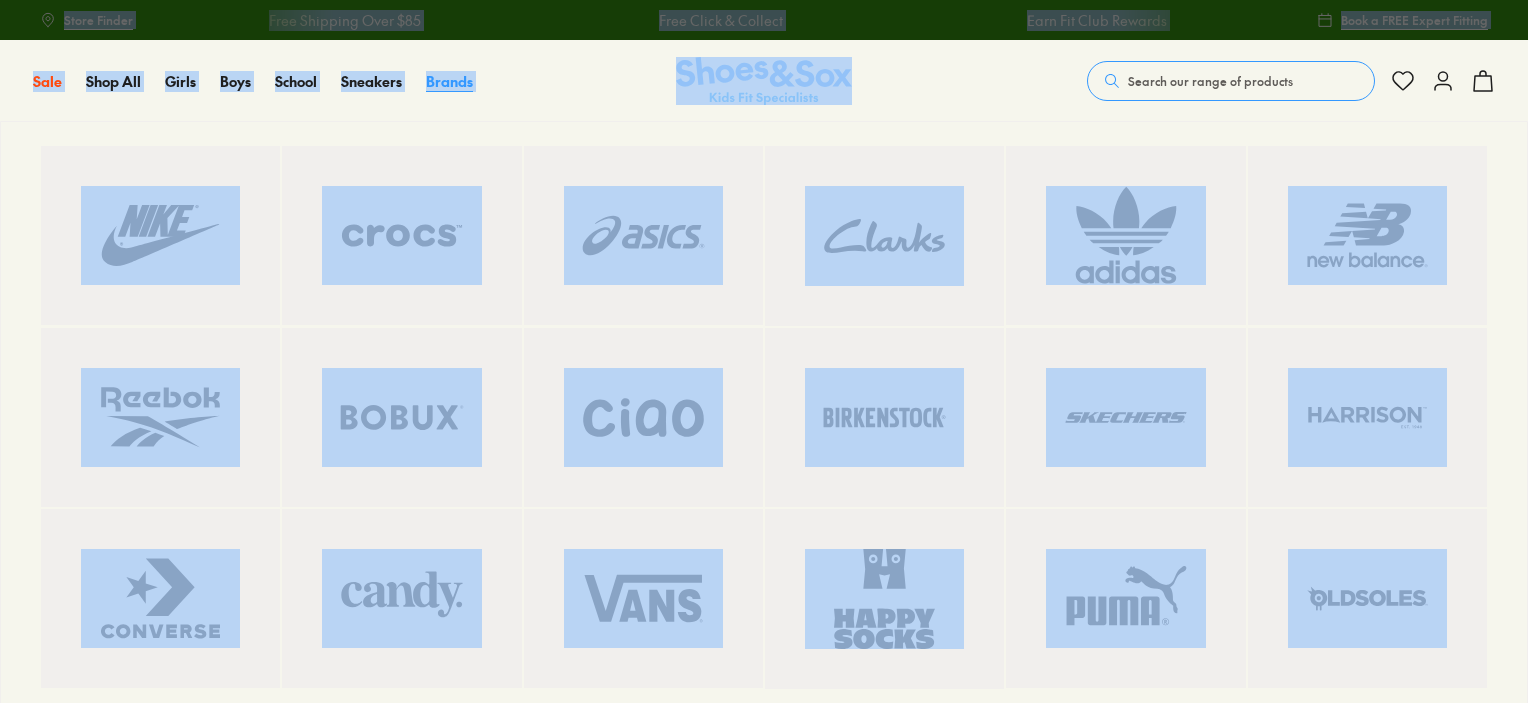 click on "Brands" at bounding box center (449, 81) 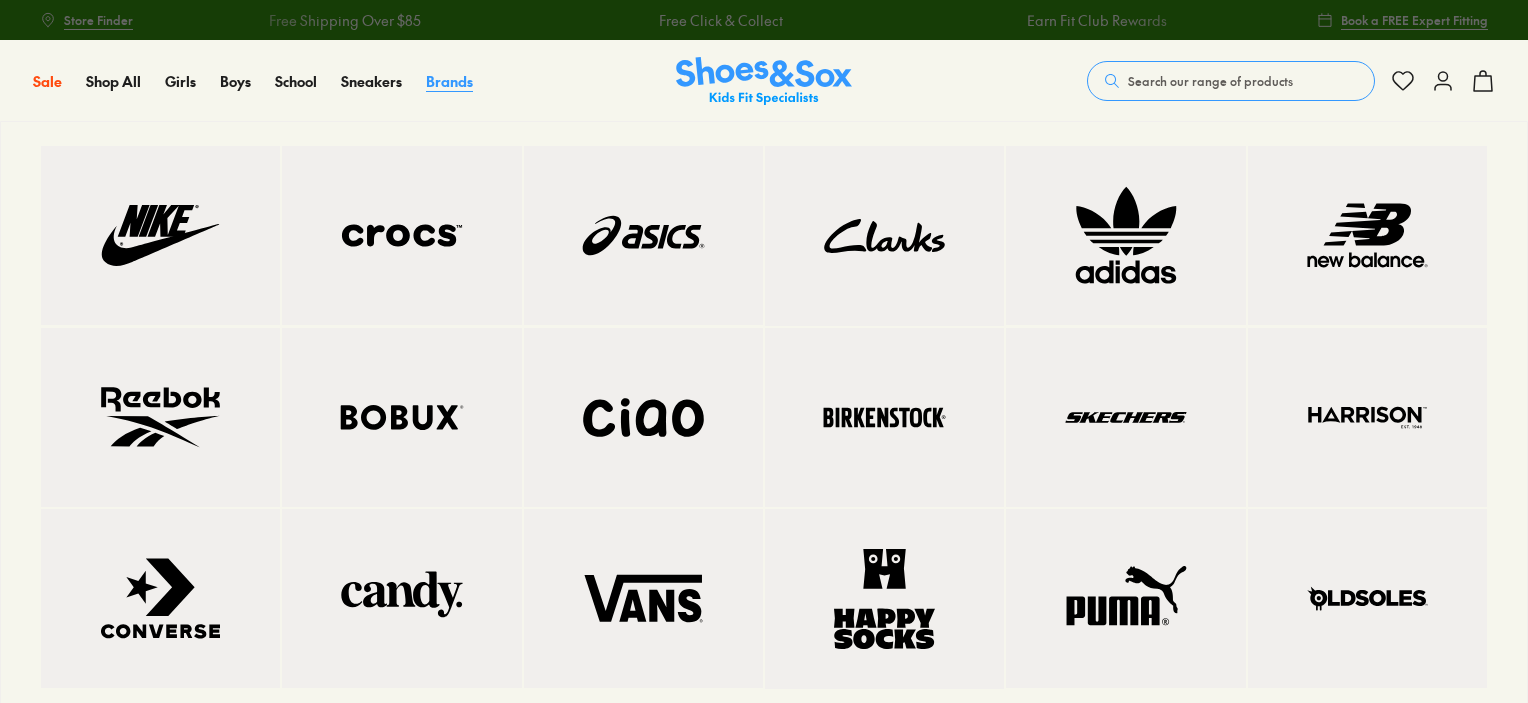 scroll, scrollTop: 0, scrollLeft: 0, axis: both 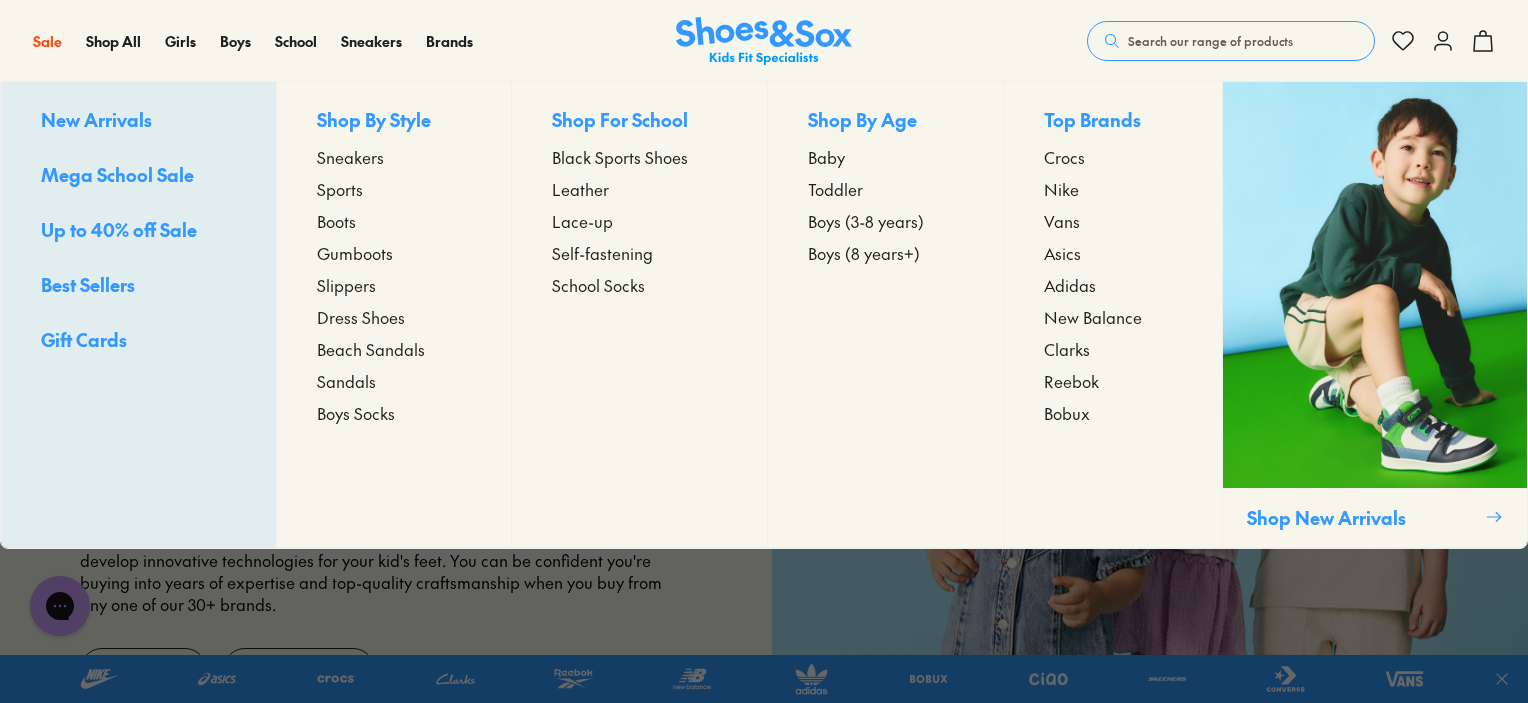 click on "Boots" at bounding box center [336, 221] 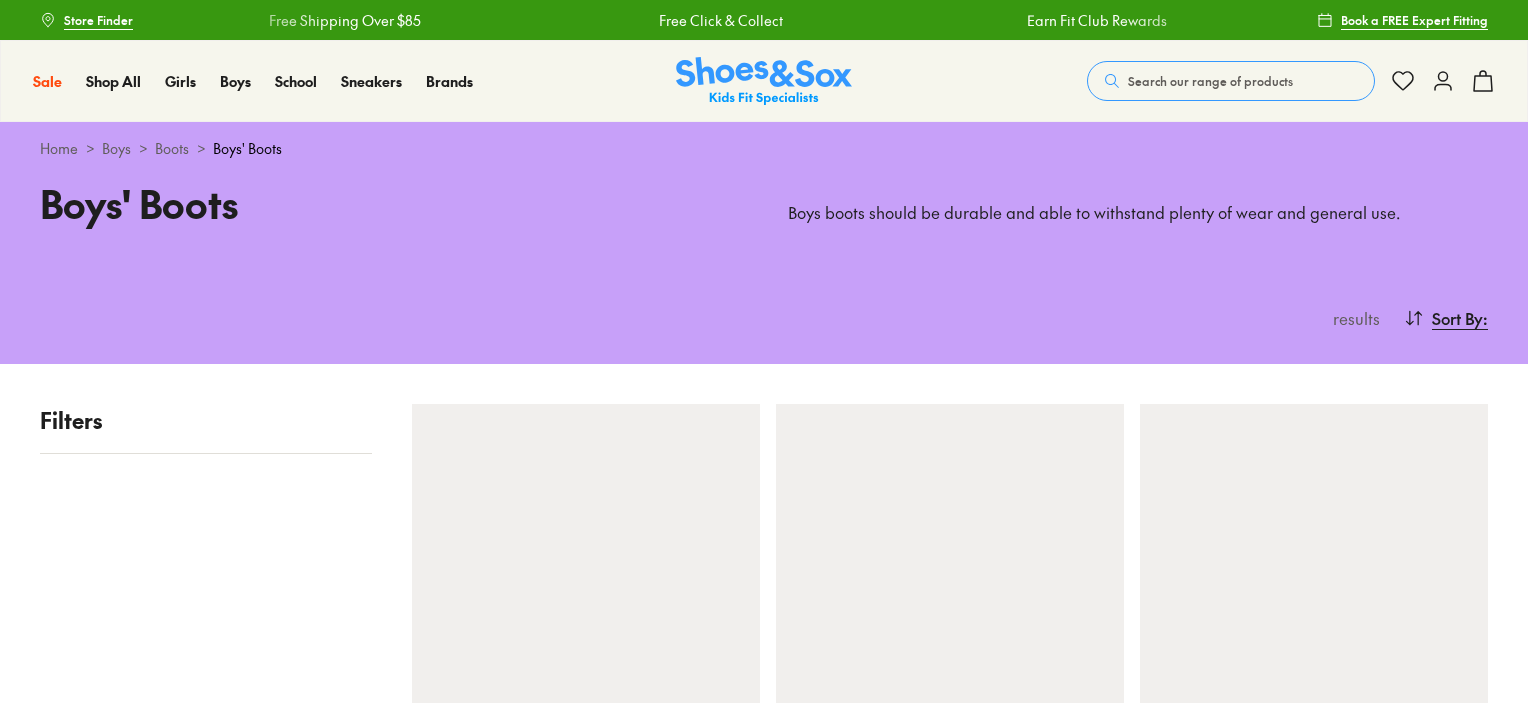 scroll, scrollTop: 0, scrollLeft: 0, axis: both 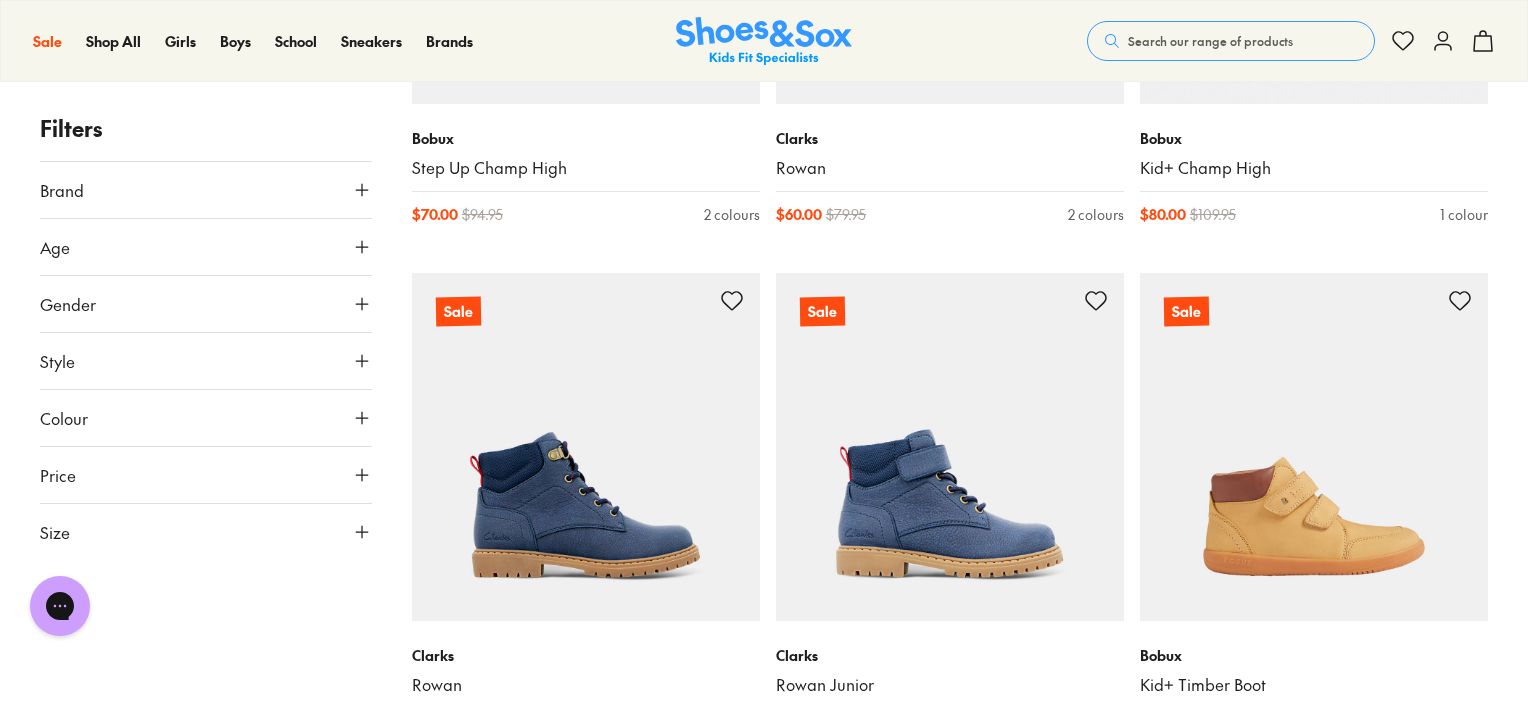 click on "Colour" at bounding box center [206, 418] 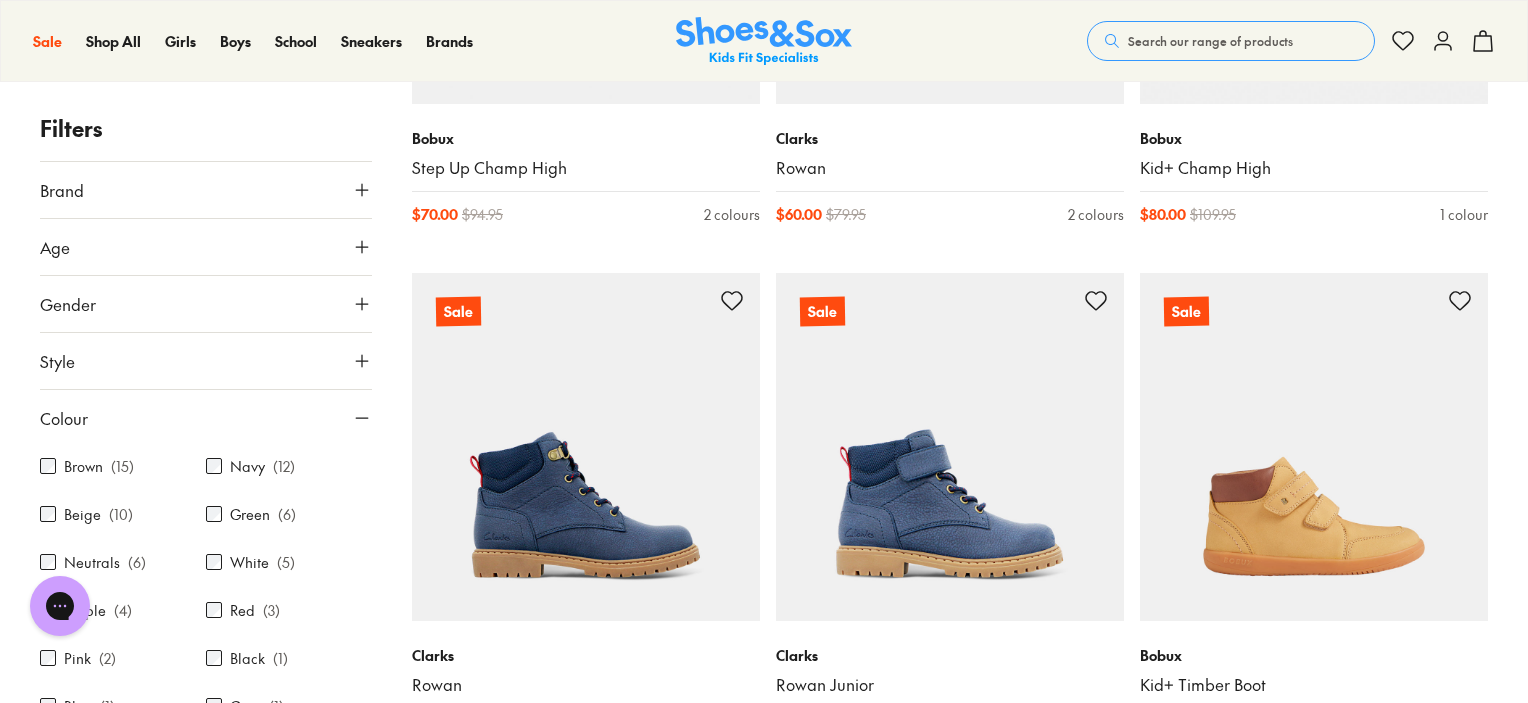 scroll, scrollTop: 8, scrollLeft: 0, axis: vertical 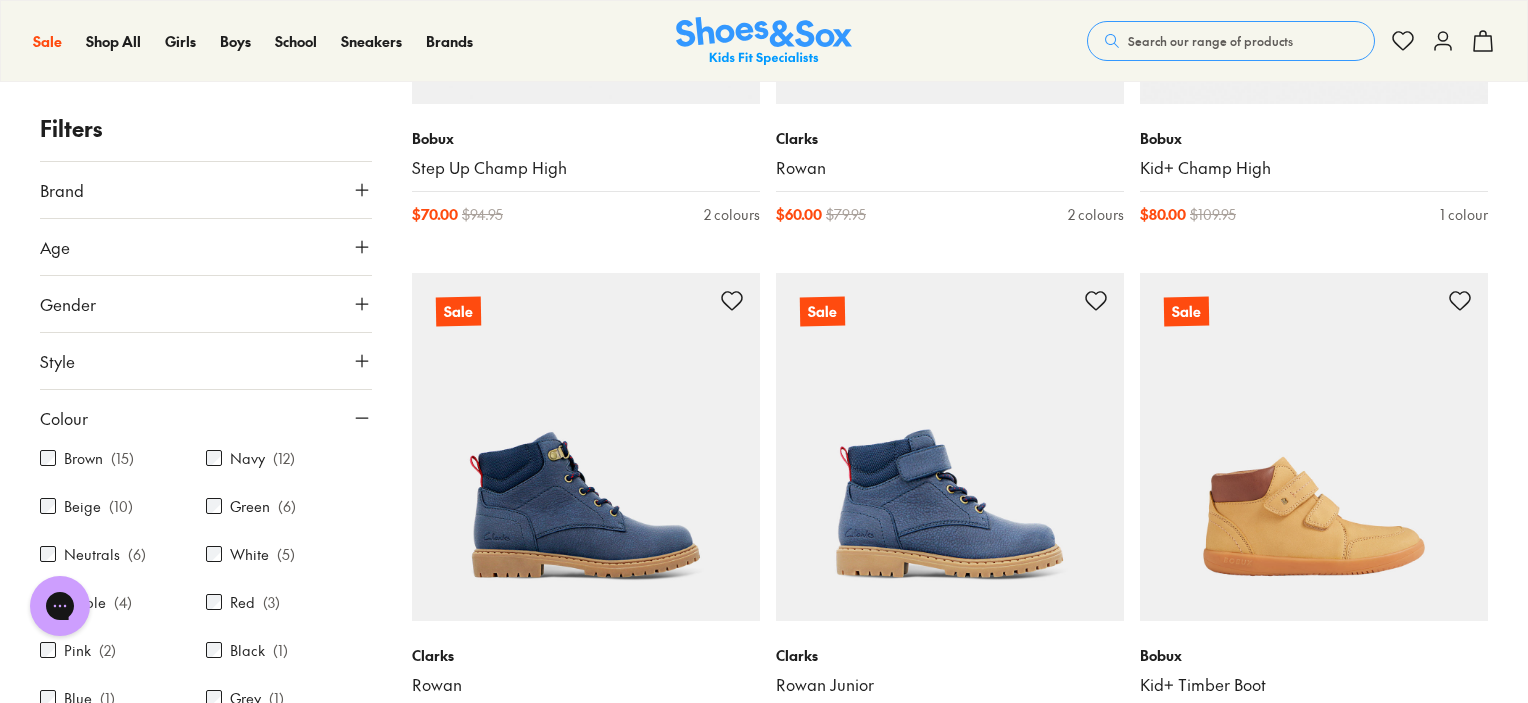 click on "Black" at bounding box center [247, 650] 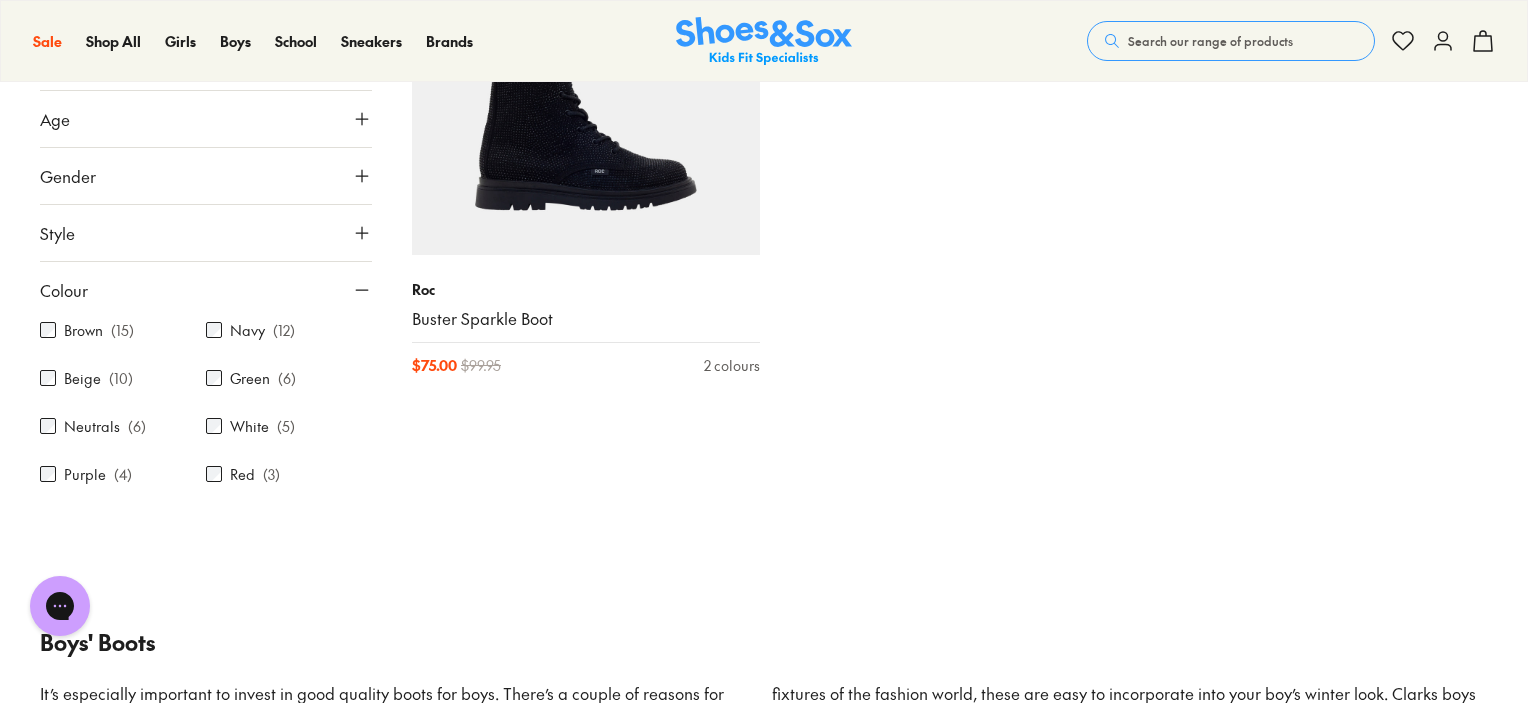 scroll, scrollTop: 500, scrollLeft: 0, axis: vertical 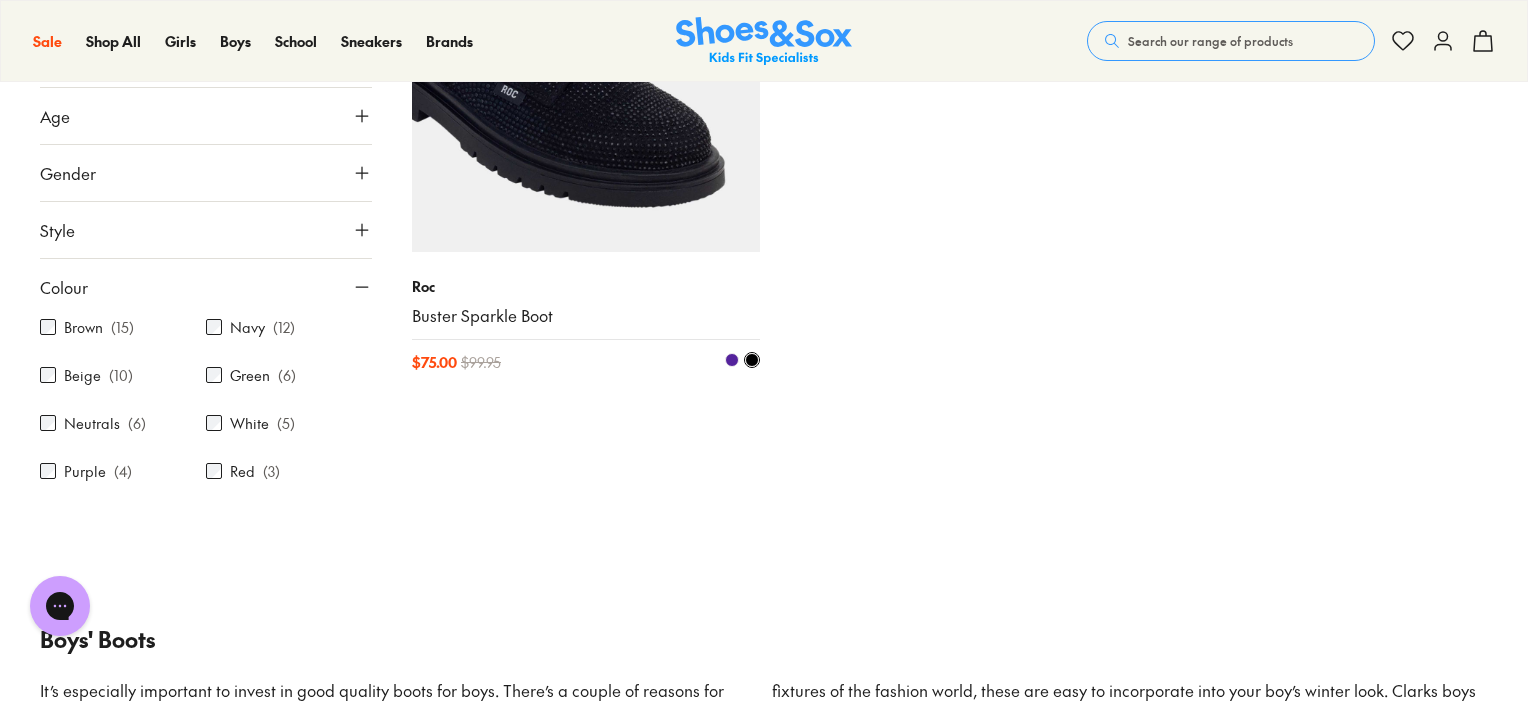 click at bounding box center (586, 78) 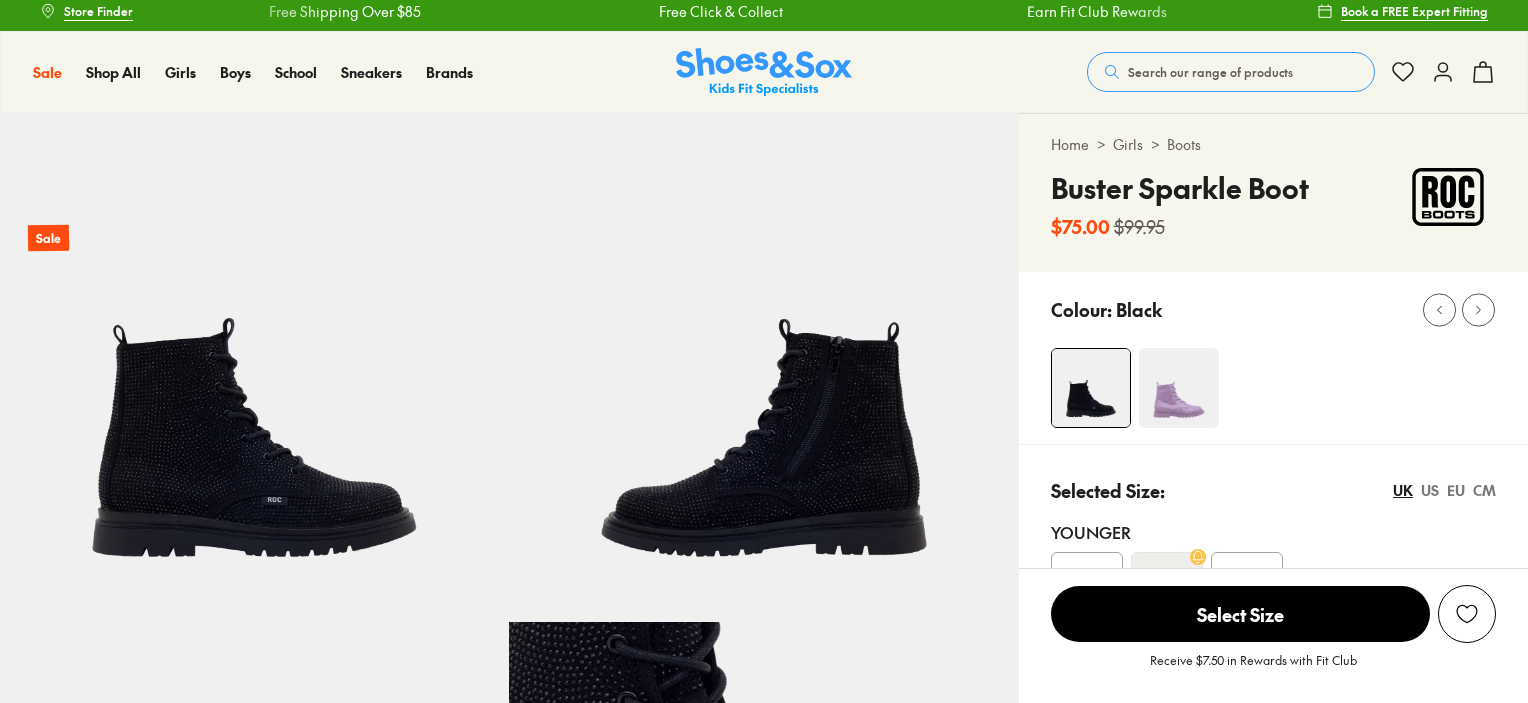 scroll, scrollTop: 0, scrollLeft: 0, axis: both 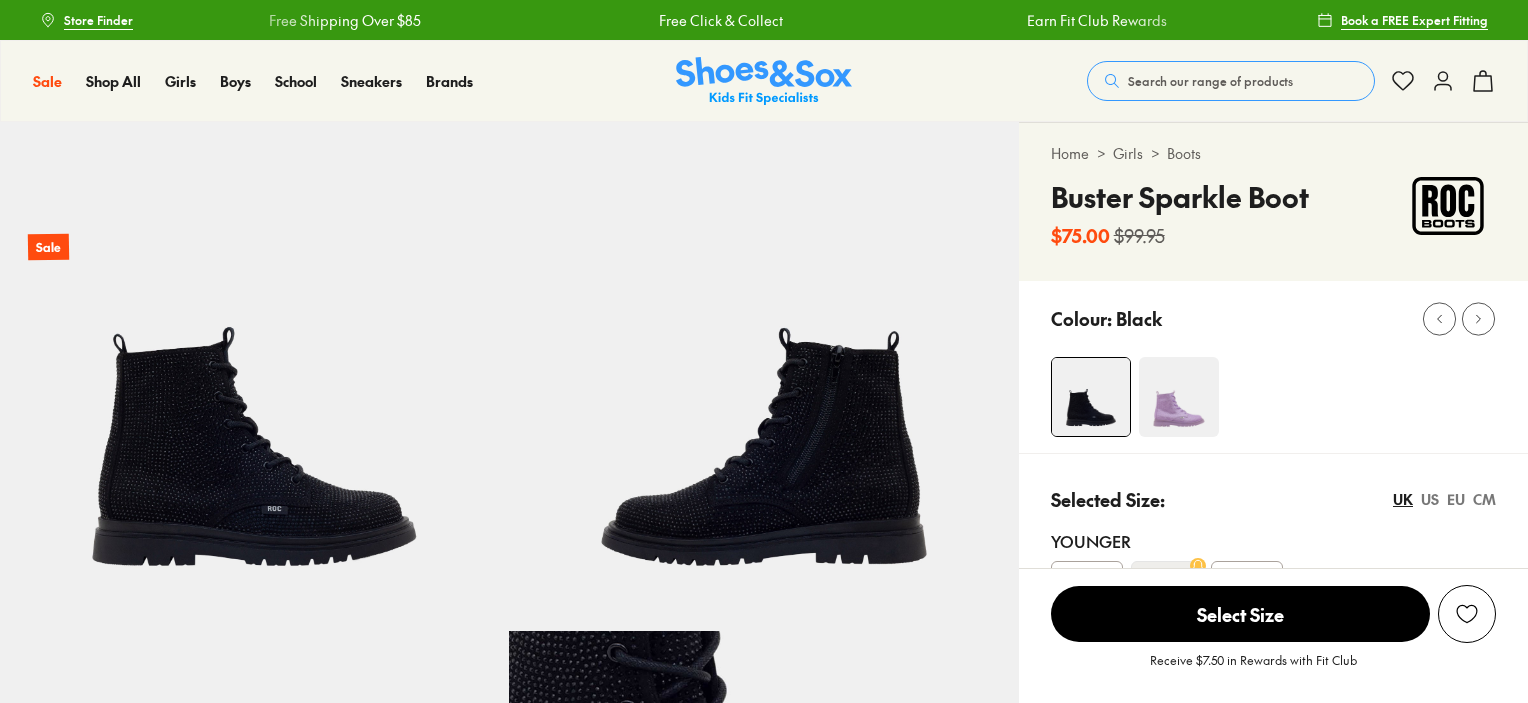 select on "*" 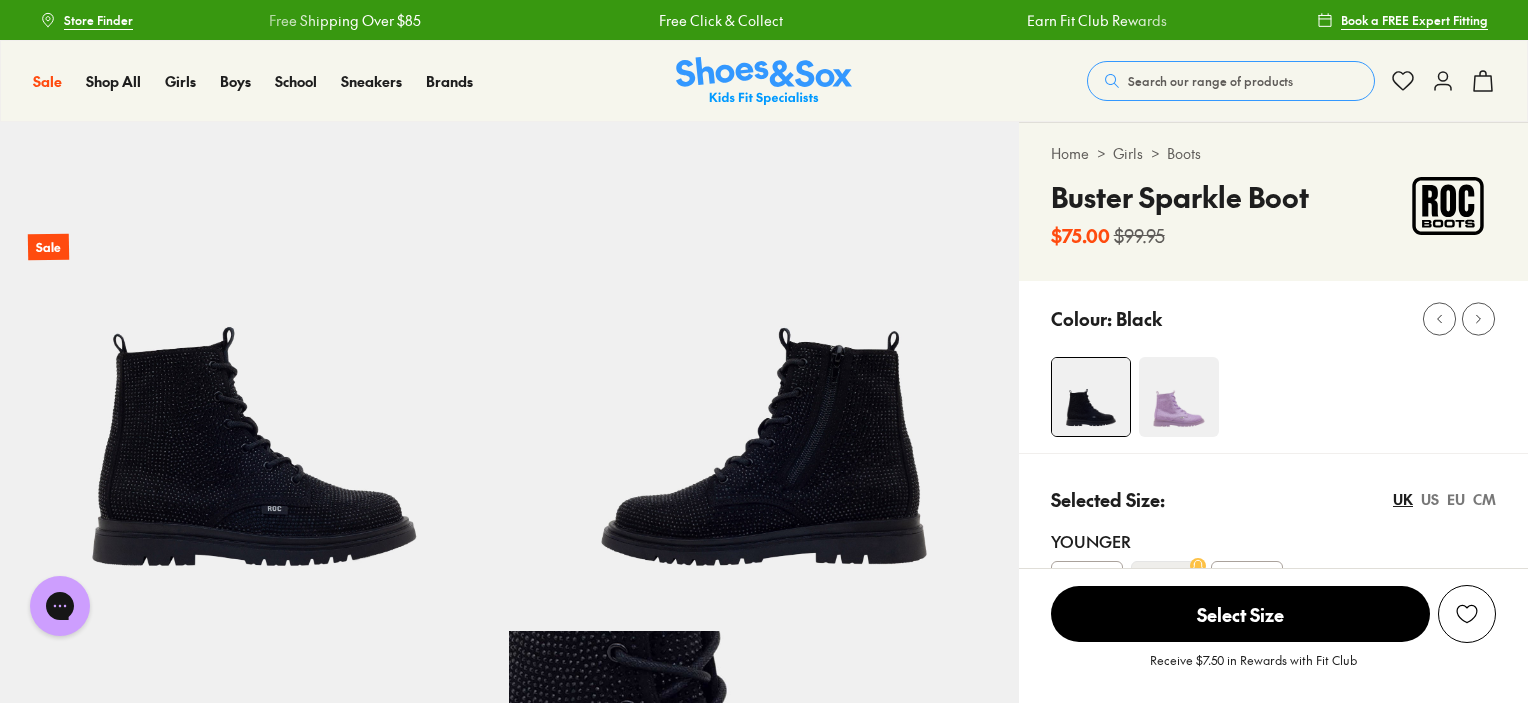 scroll, scrollTop: 0, scrollLeft: 0, axis: both 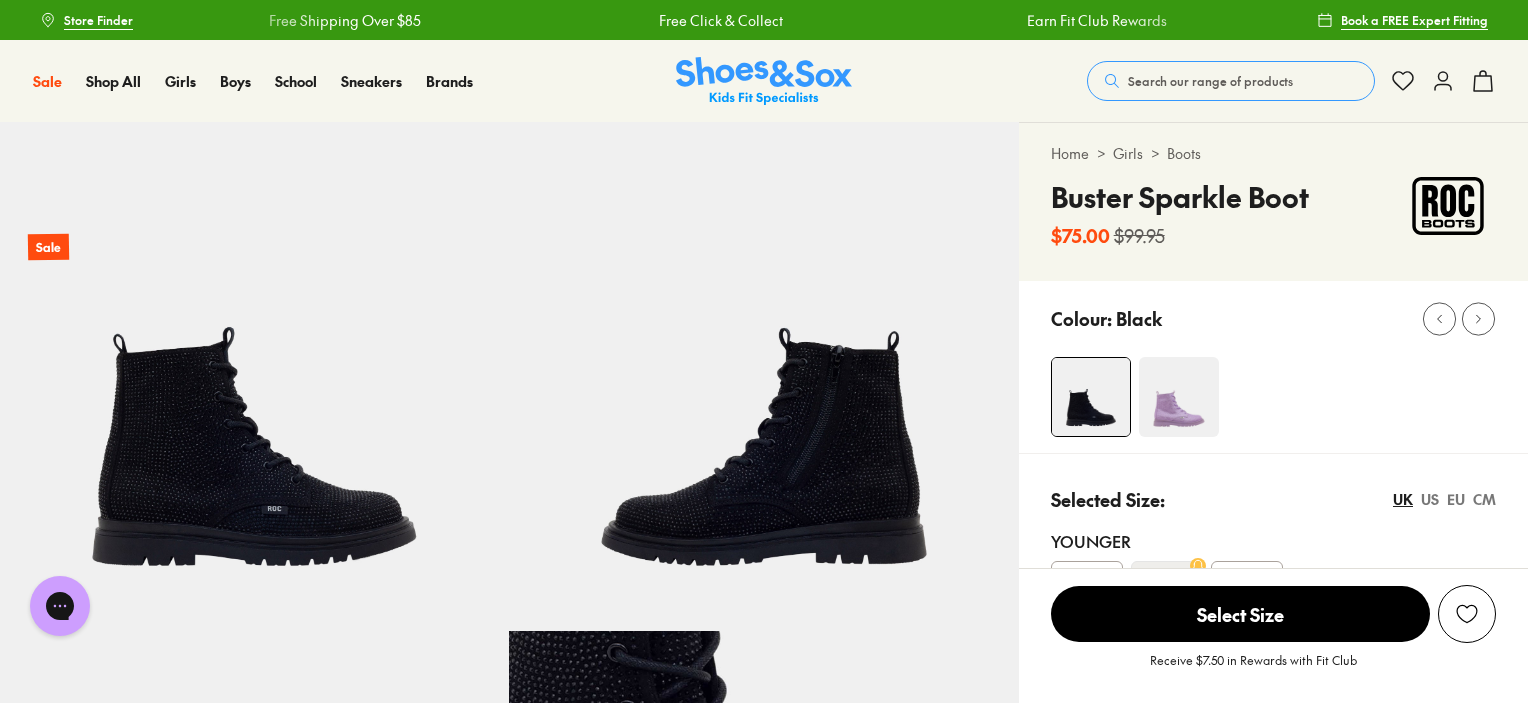 click on "Search our range of products" at bounding box center [1210, 81] 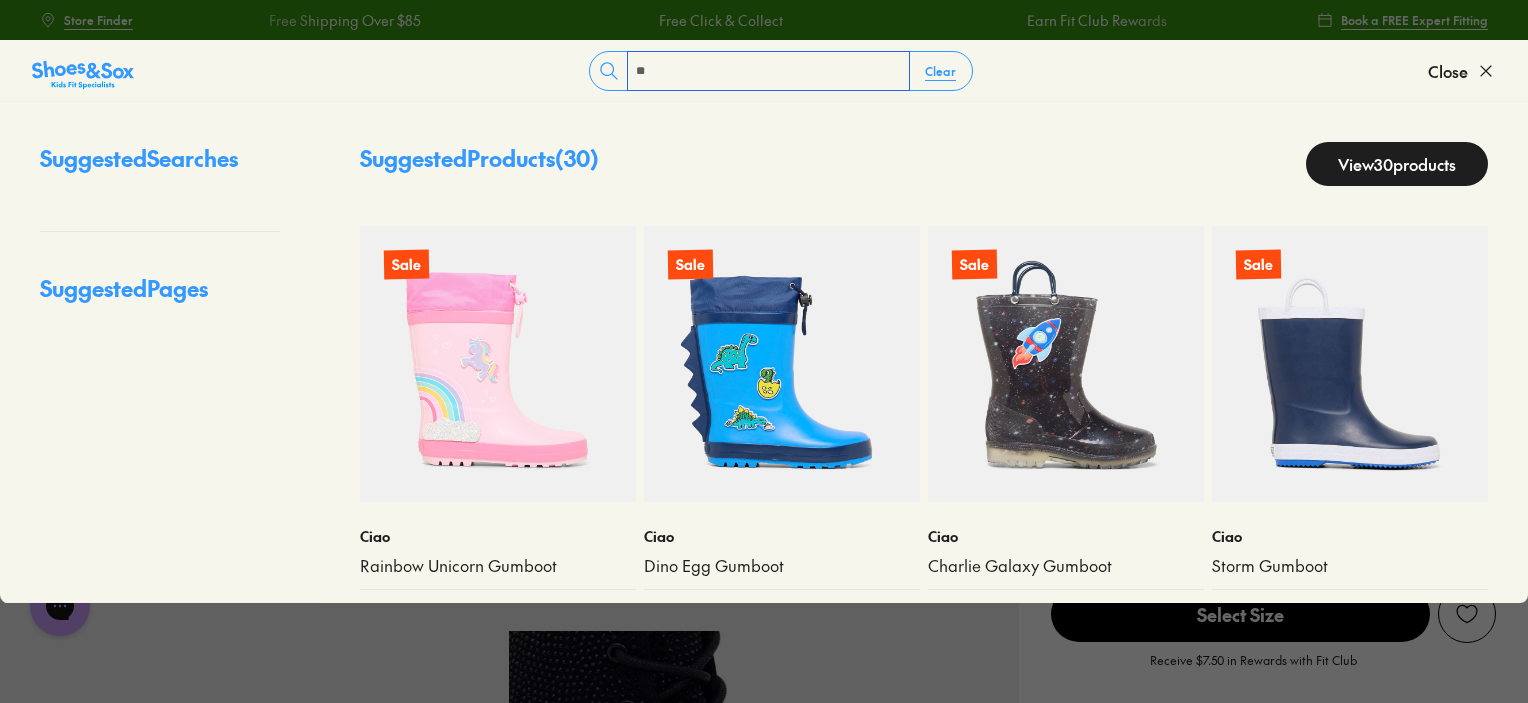 type on "*" 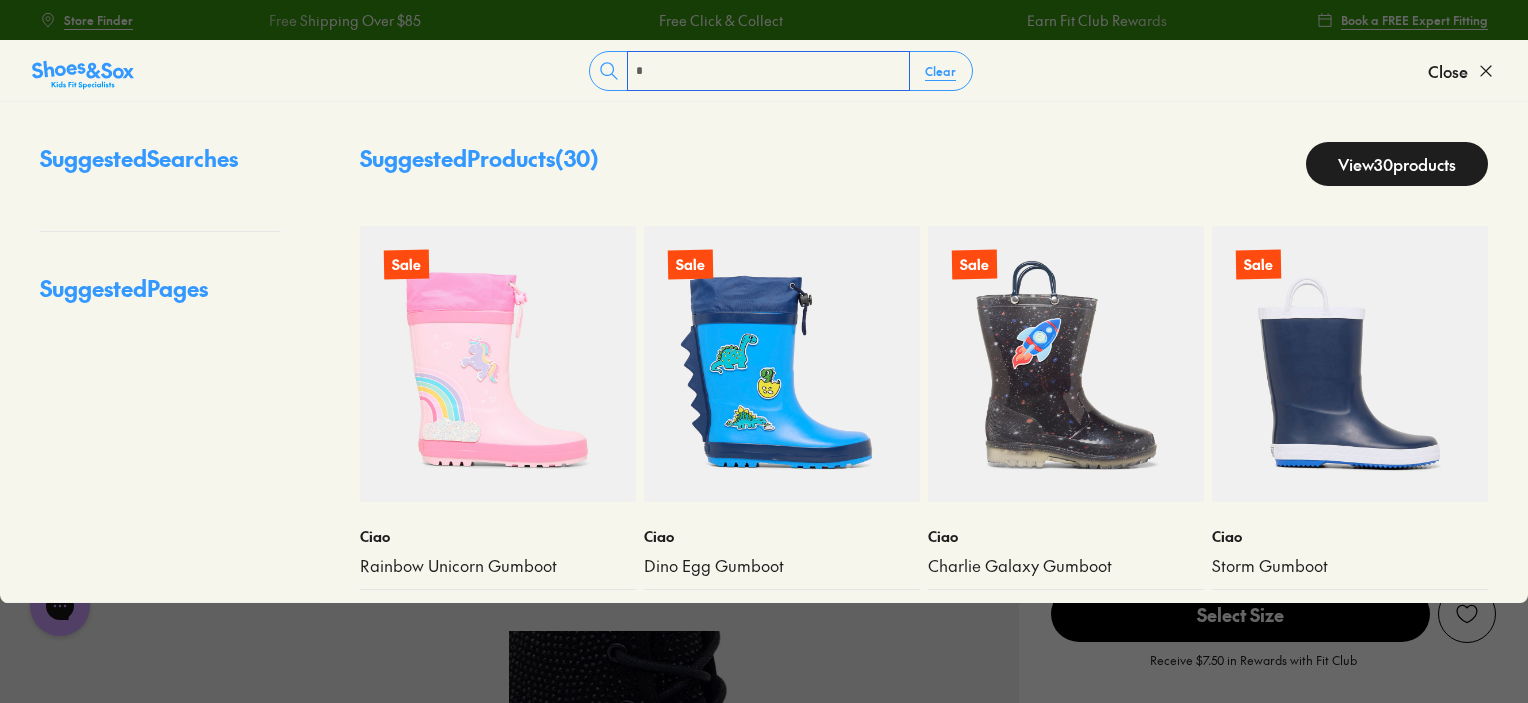 type 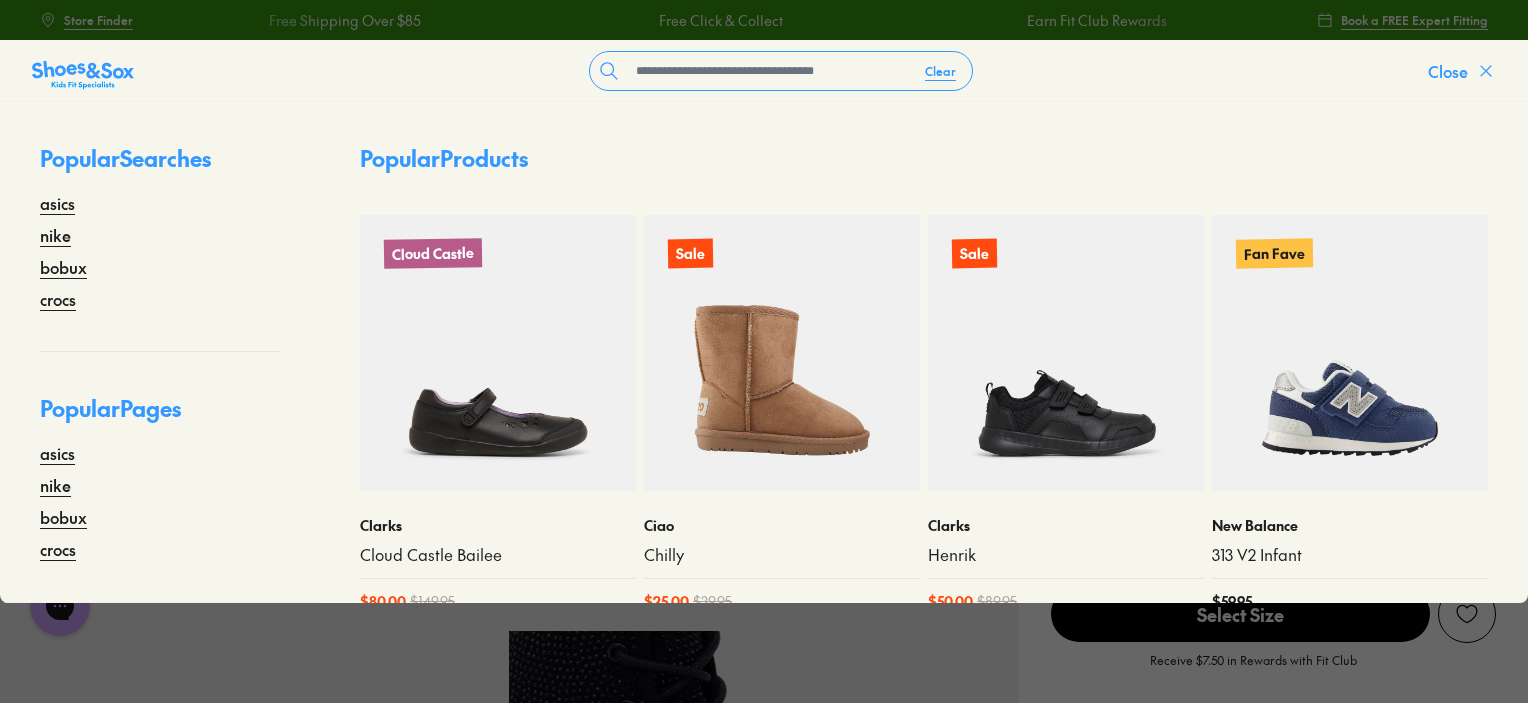 click on "Close" at bounding box center (1462, 71) 